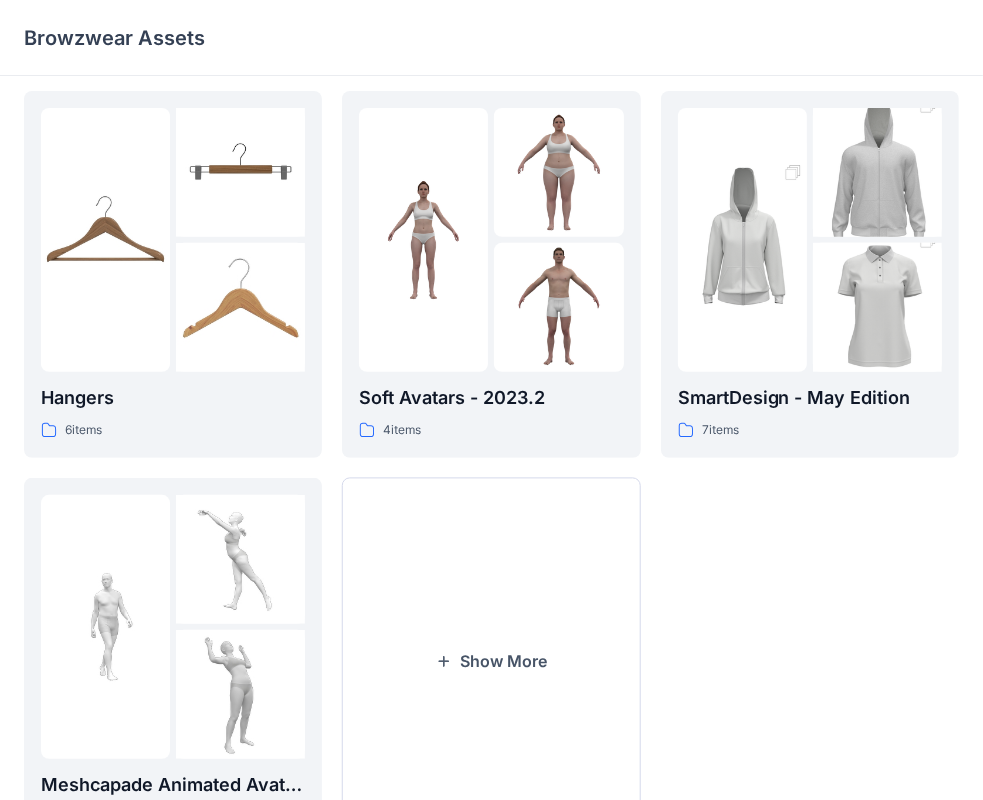 scroll, scrollTop: 496, scrollLeft: 0, axis: vertical 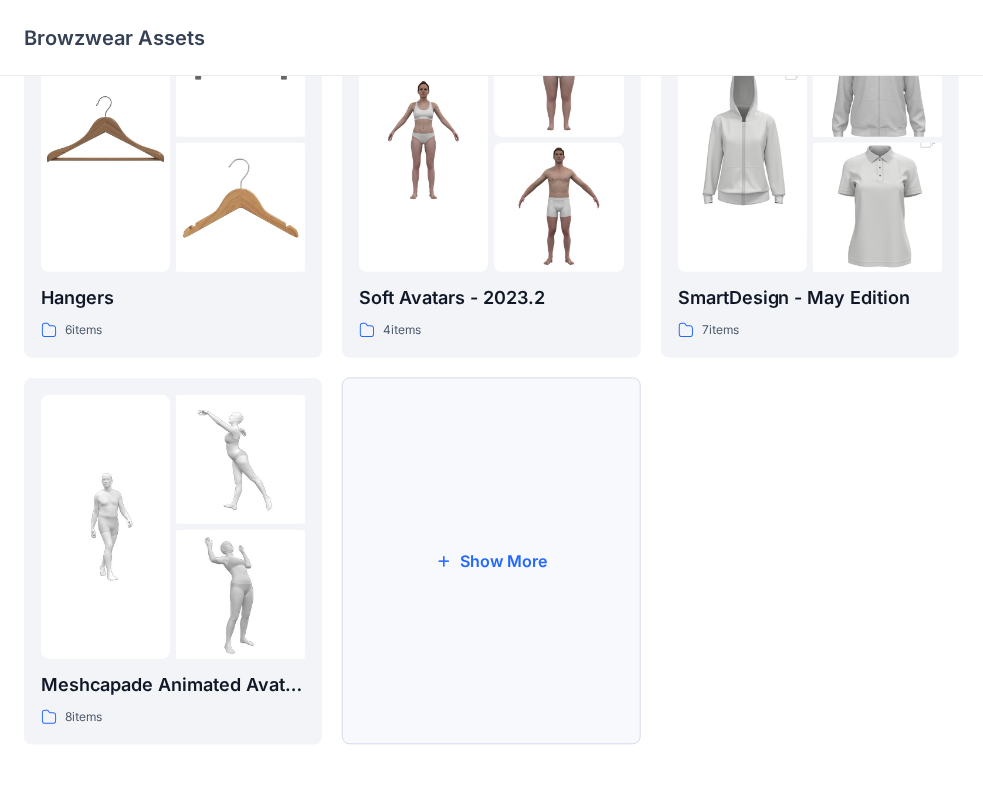click on "Show More" at bounding box center [491, 561] 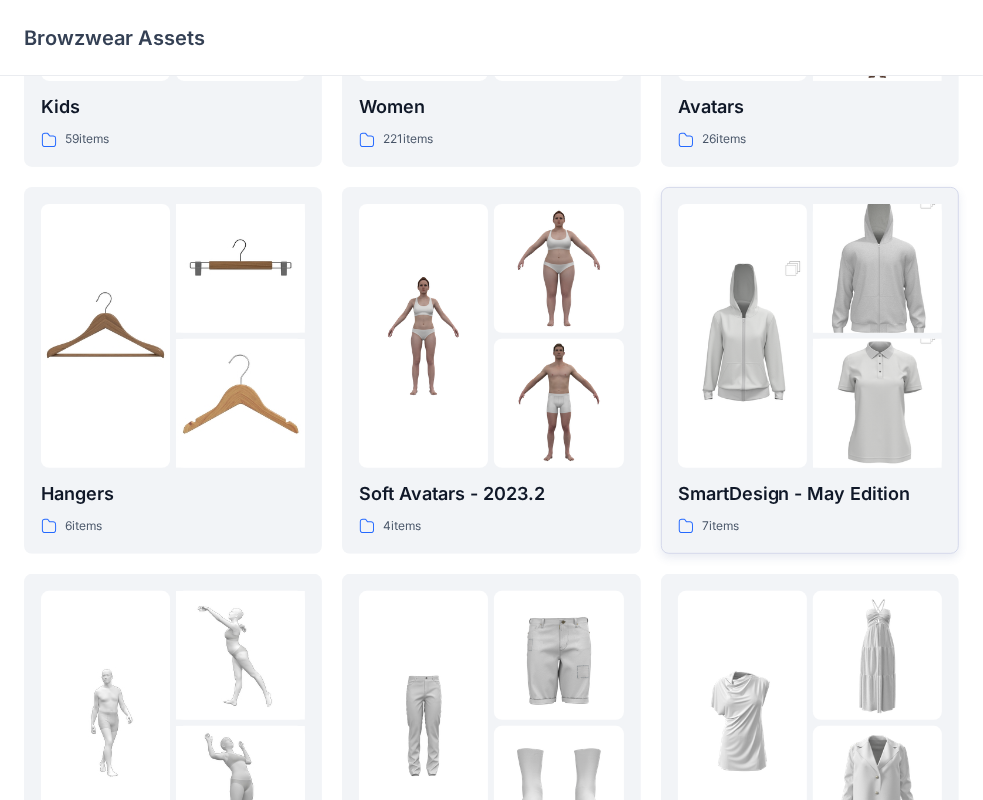 scroll, scrollTop: 0, scrollLeft: 0, axis: both 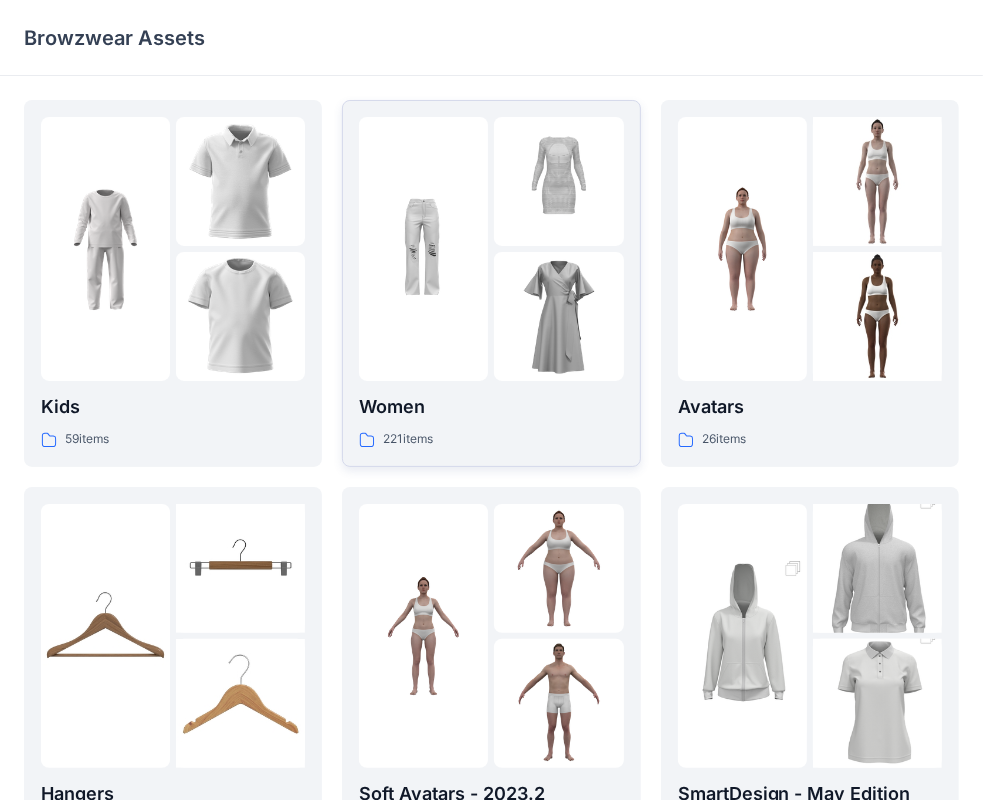 click at bounding box center (558, 316) 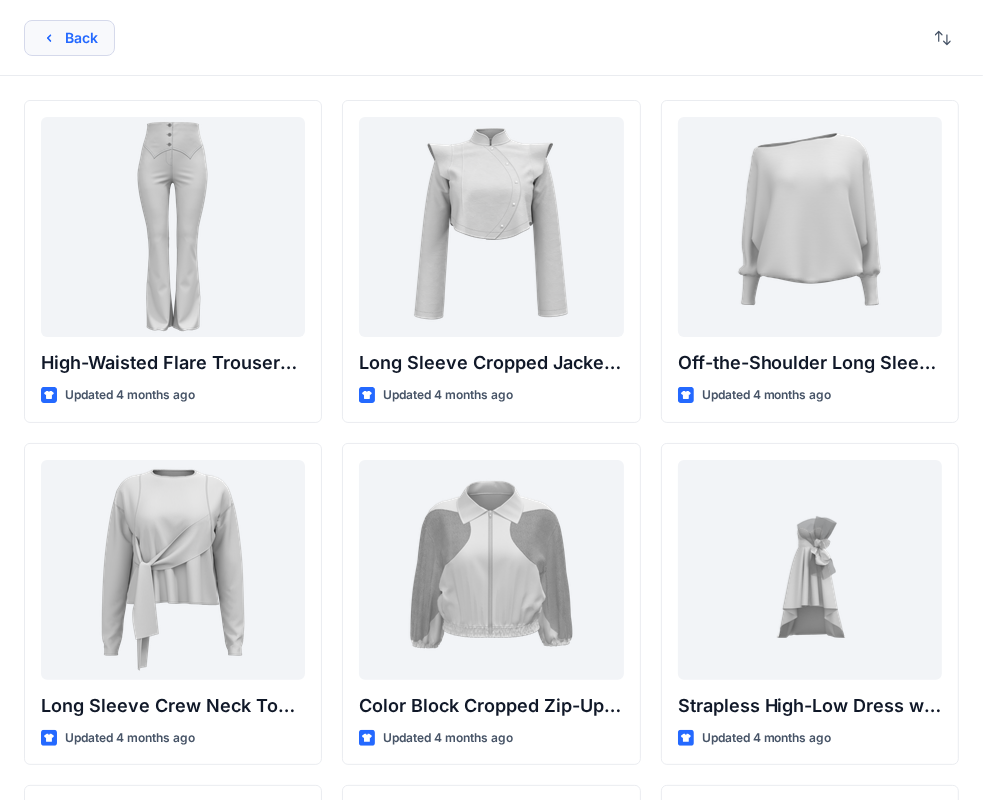 click on "Back" at bounding box center [69, 38] 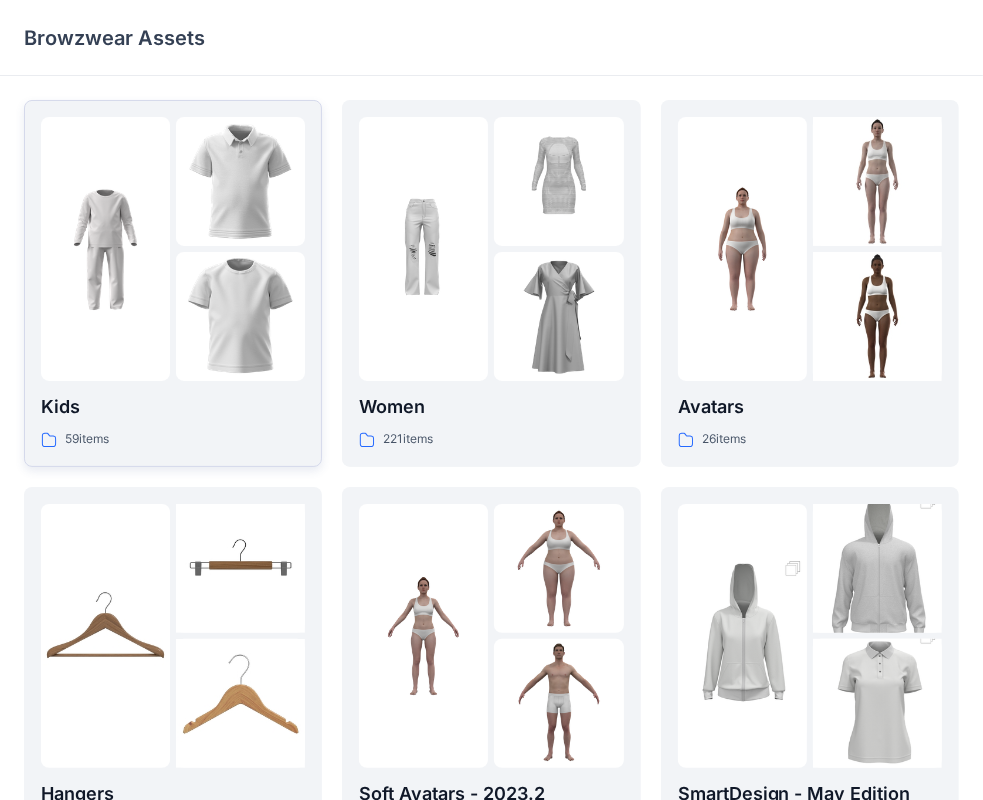 click at bounding box center [240, 316] 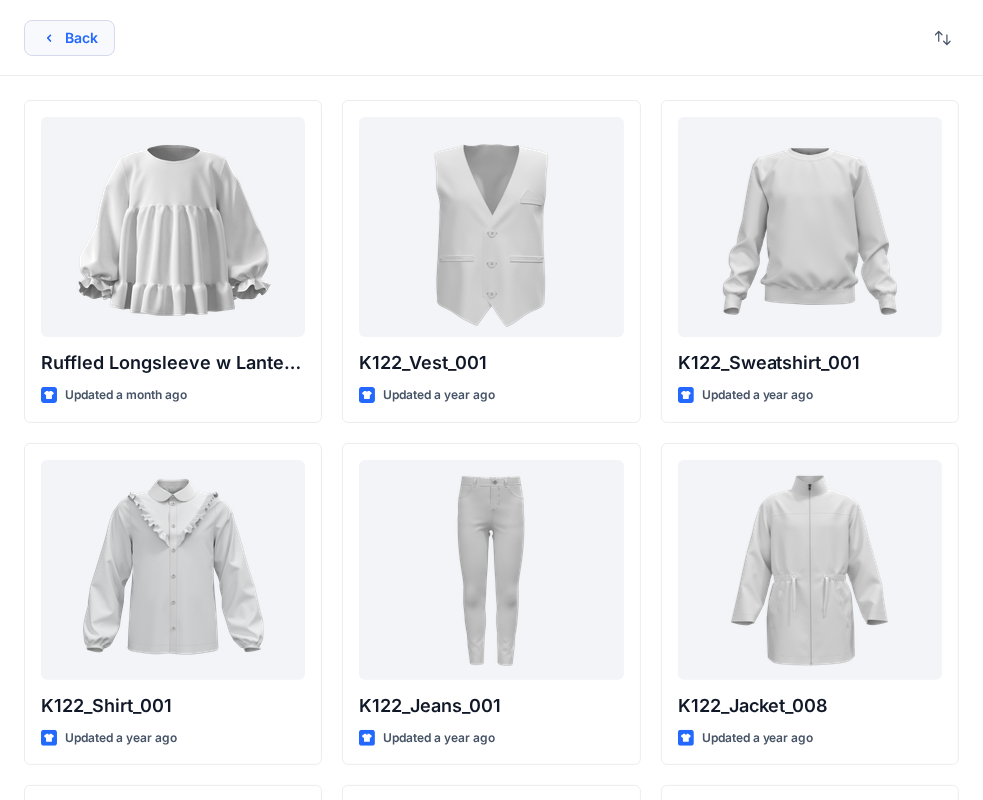 click on "Back" at bounding box center [69, 38] 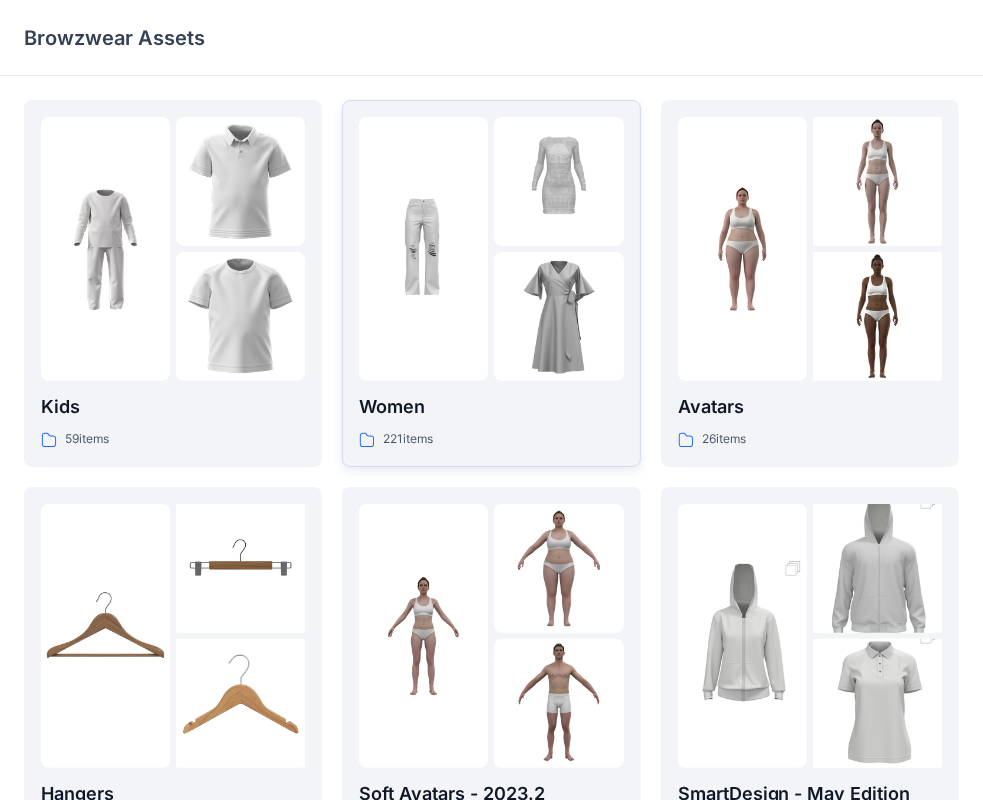 click at bounding box center [558, 181] 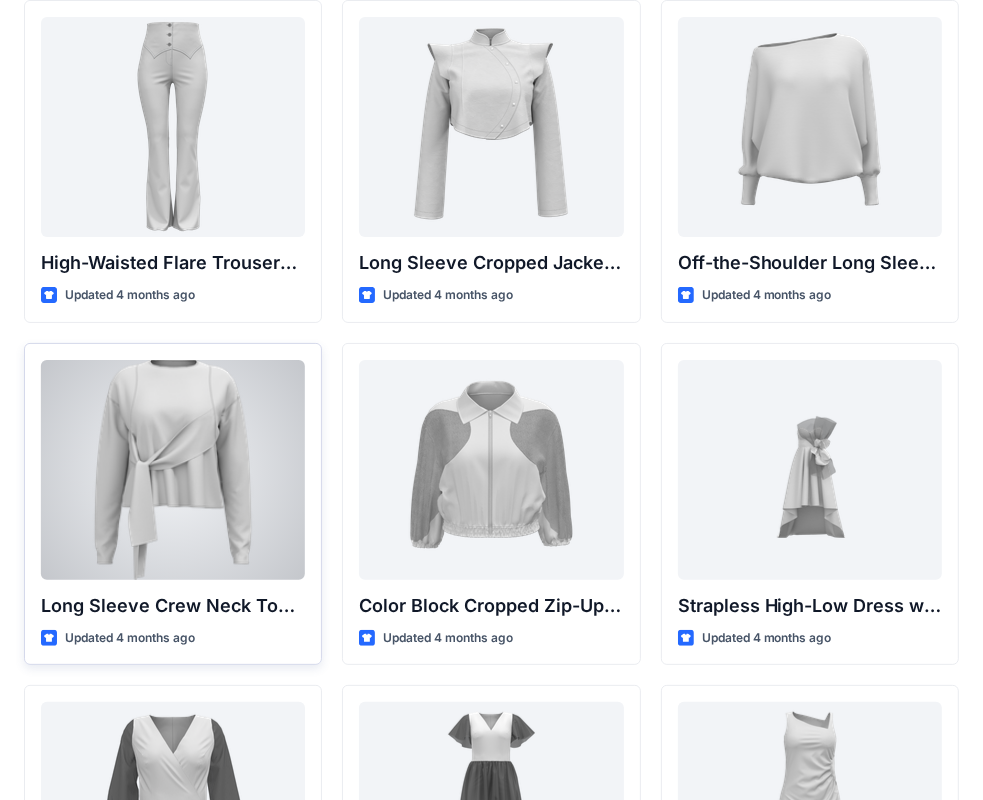 scroll, scrollTop: 0, scrollLeft: 0, axis: both 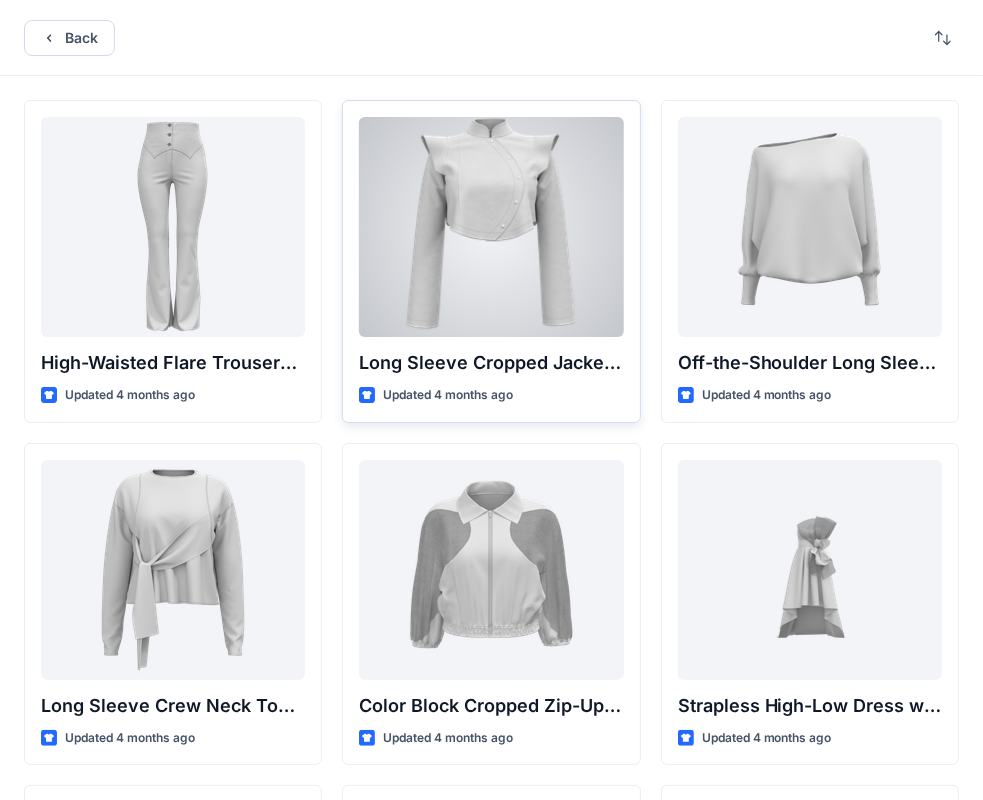 click at bounding box center (491, 227) 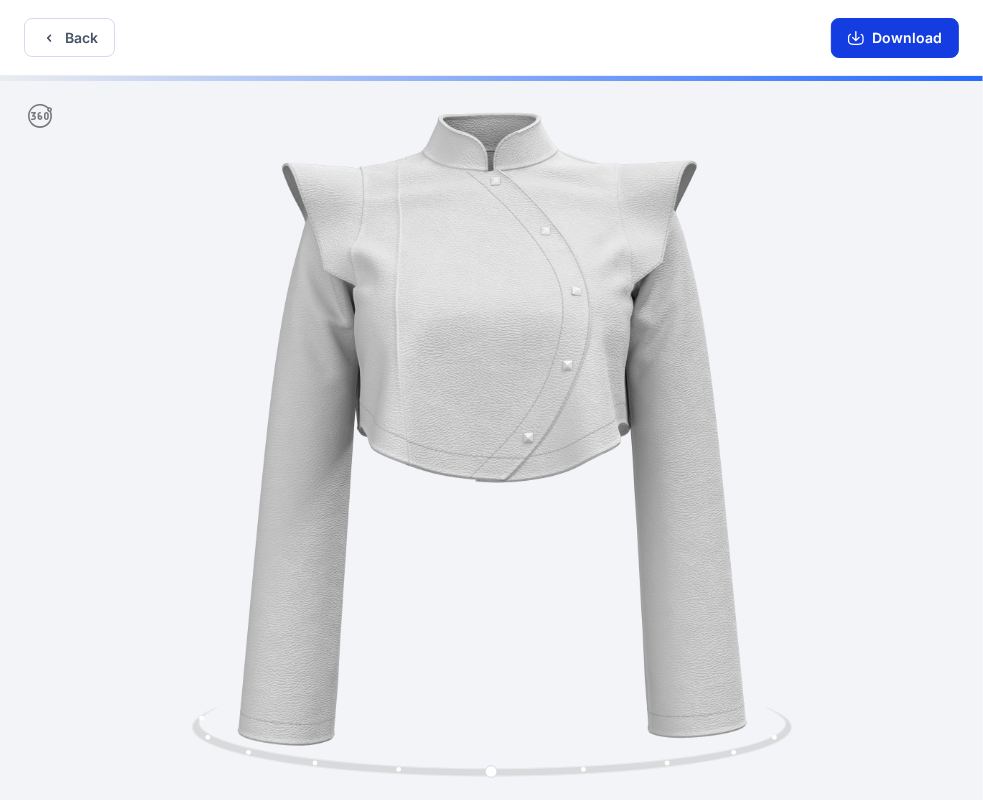 click on "Download" at bounding box center [895, 38] 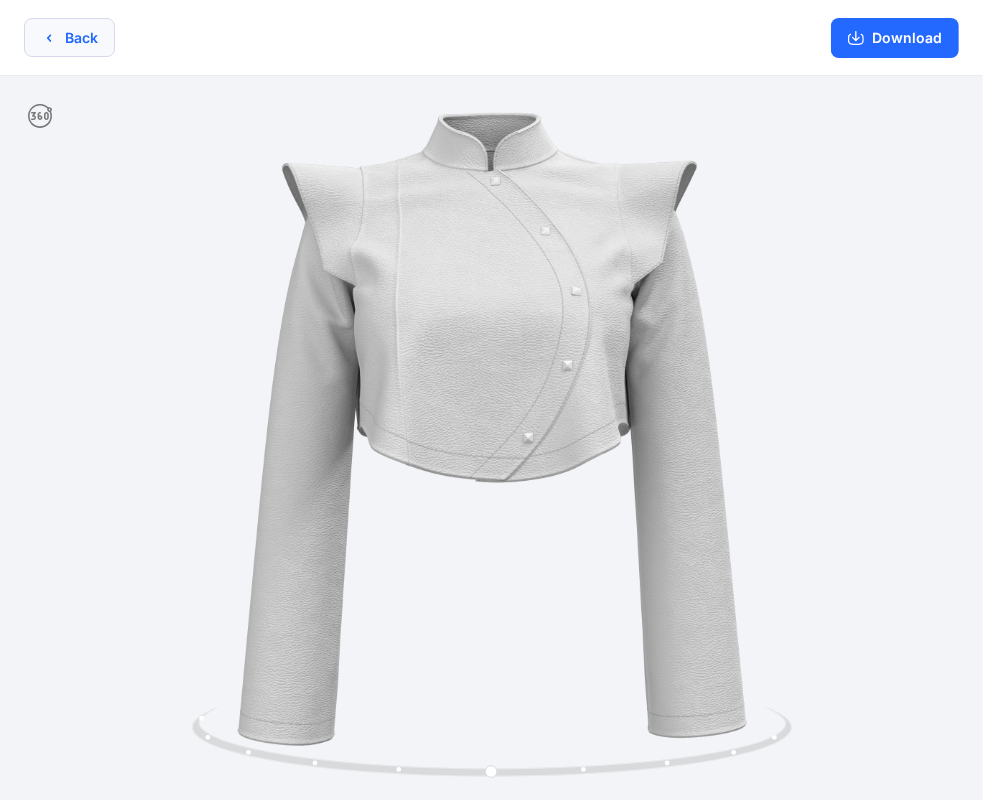 click on "Back" at bounding box center [69, 37] 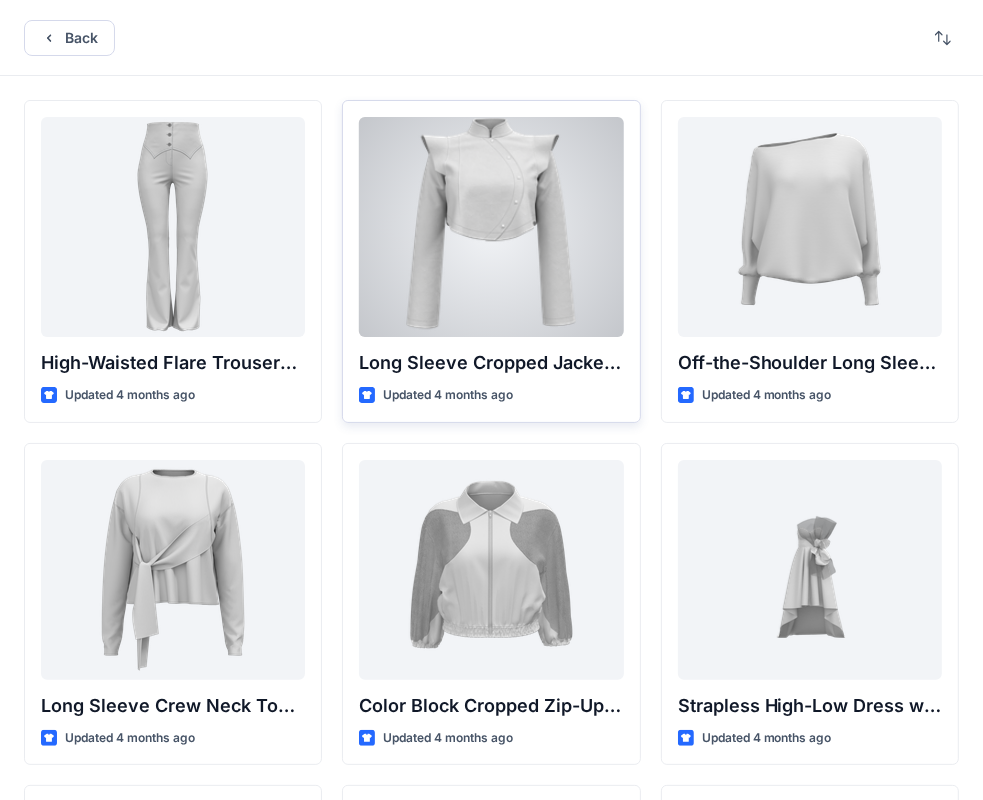 click at bounding box center [491, 227] 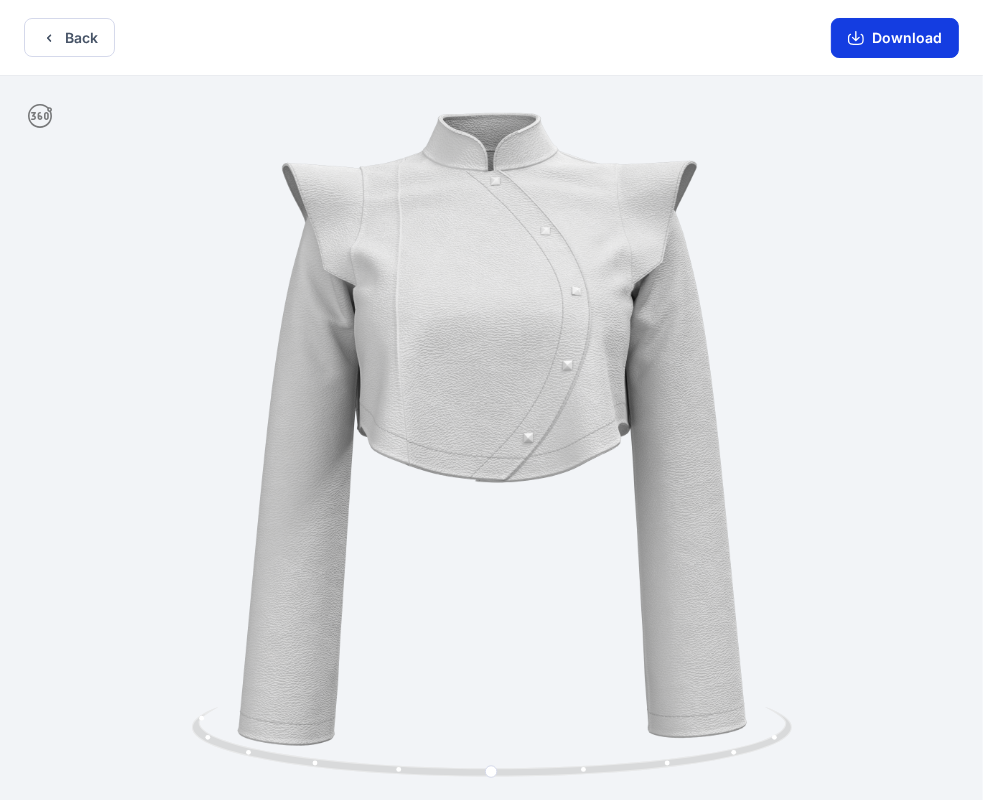 click on "Download" at bounding box center (895, 38) 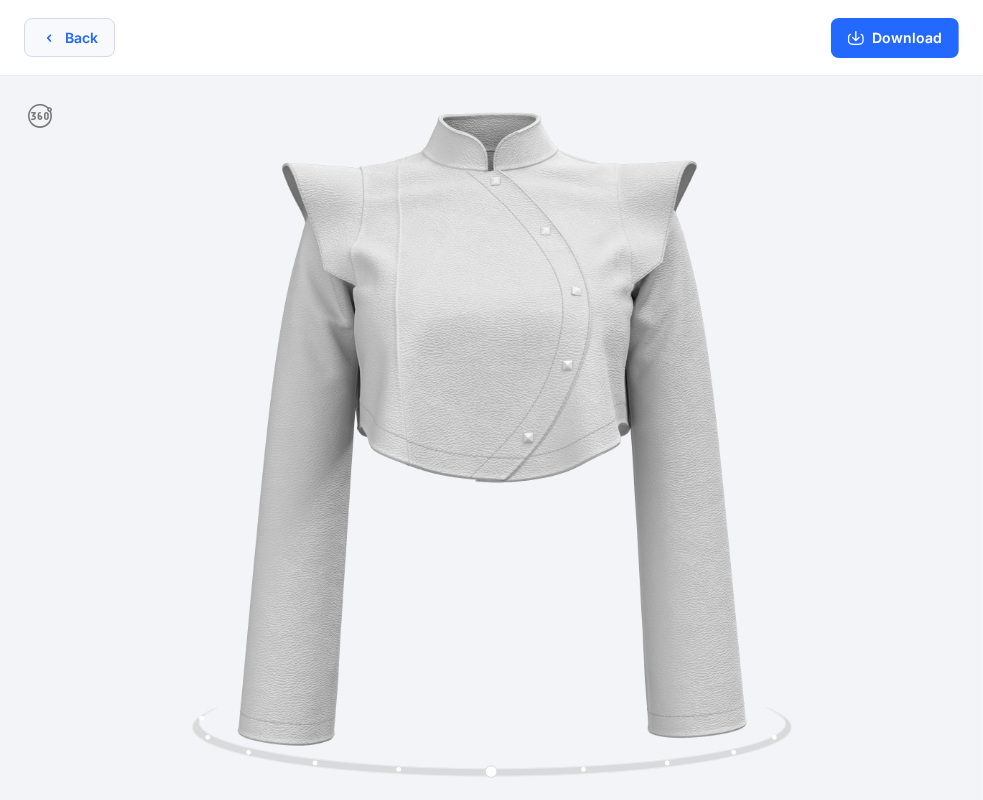 click on "Back" at bounding box center [69, 37] 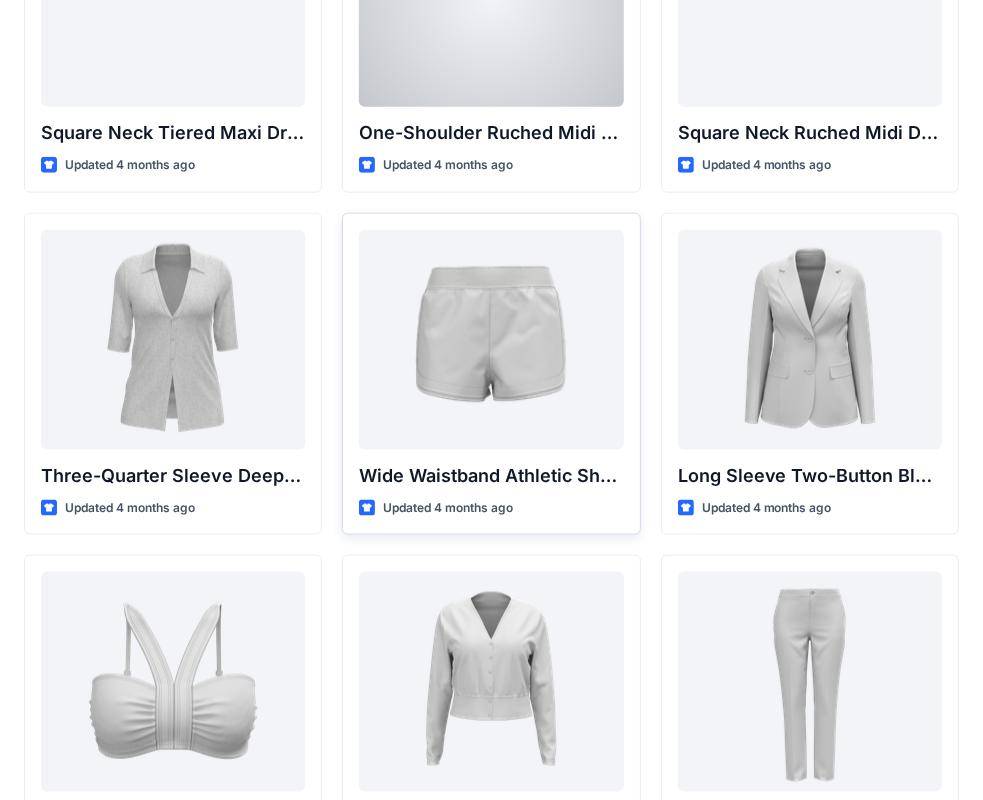 scroll, scrollTop: 2000, scrollLeft: 0, axis: vertical 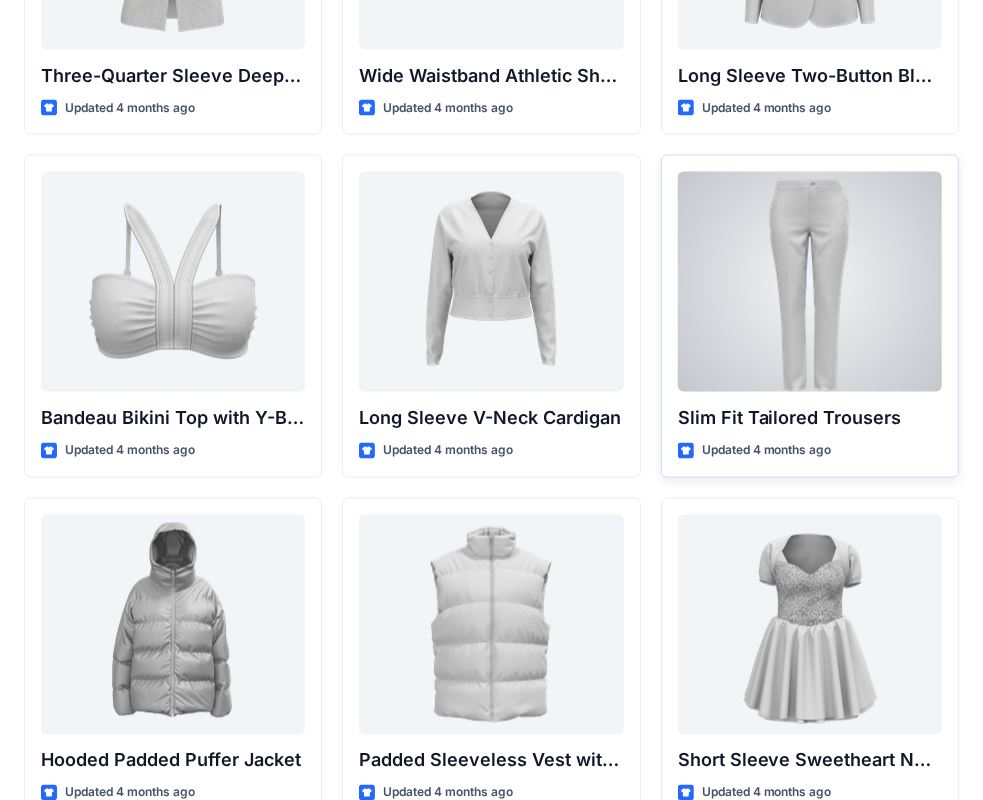 click at bounding box center [810, 282] 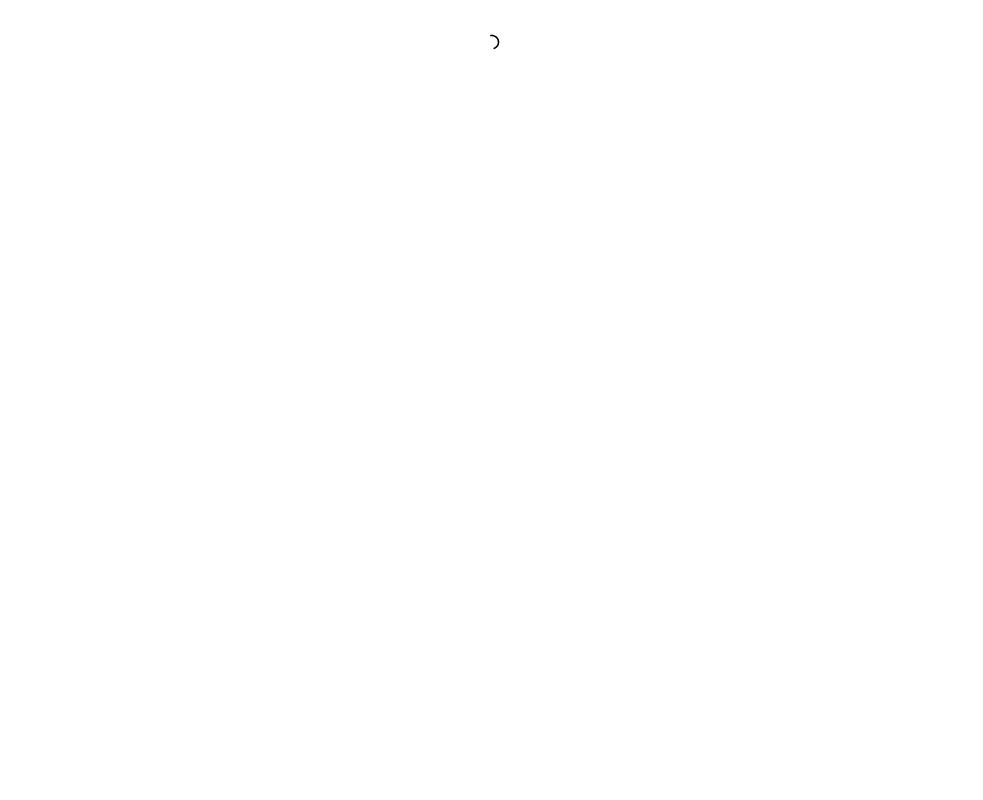 scroll, scrollTop: 0, scrollLeft: 0, axis: both 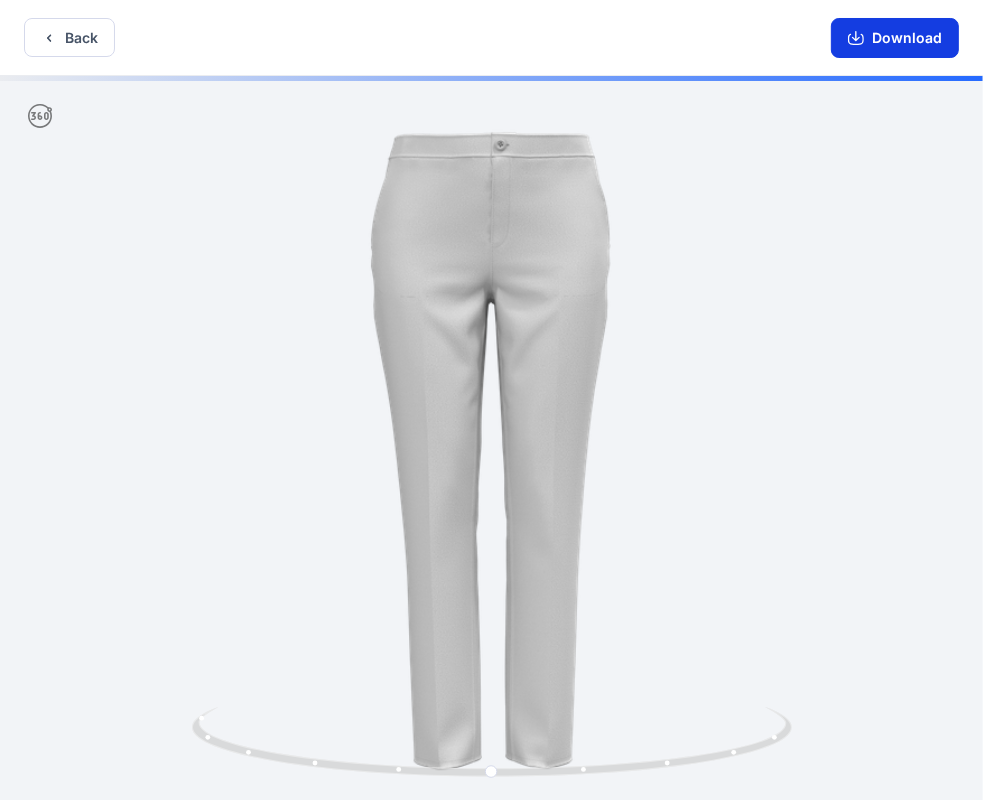 click on "Download" at bounding box center (895, 38) 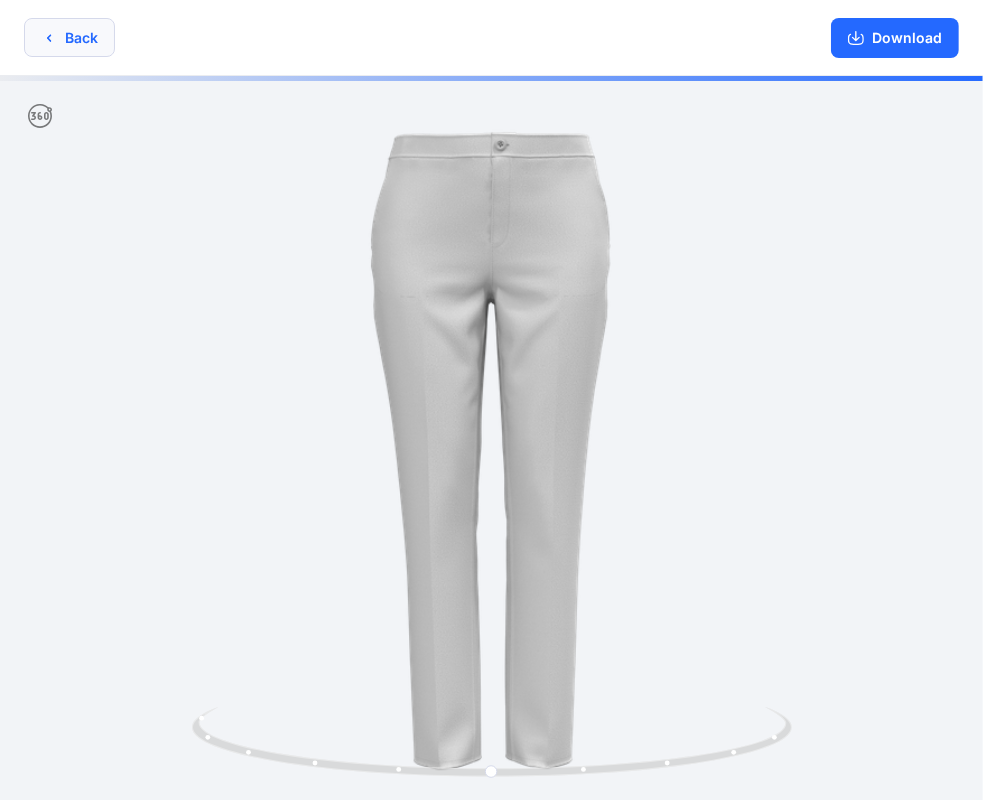 click on "Back" at bounding box center (69, 37) 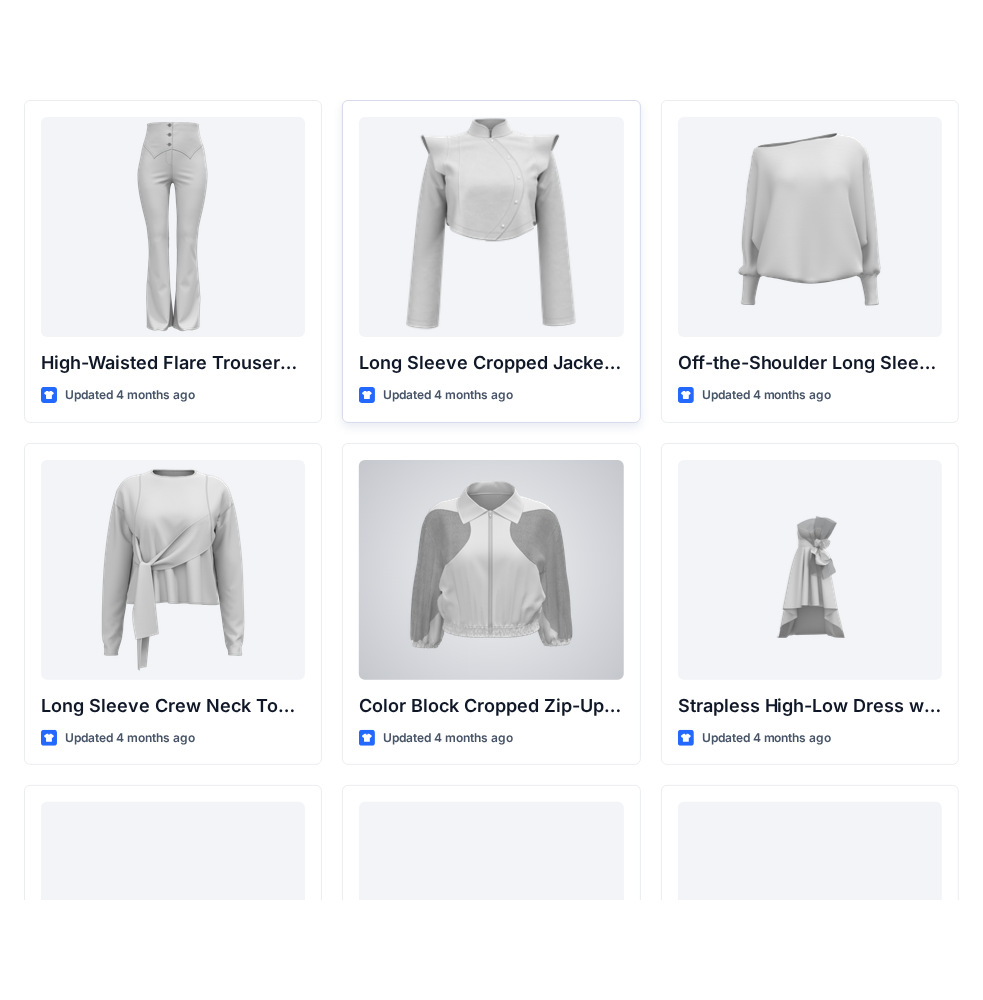 scroll, scrollTop: 0, scrollLeft: 0, axis: both 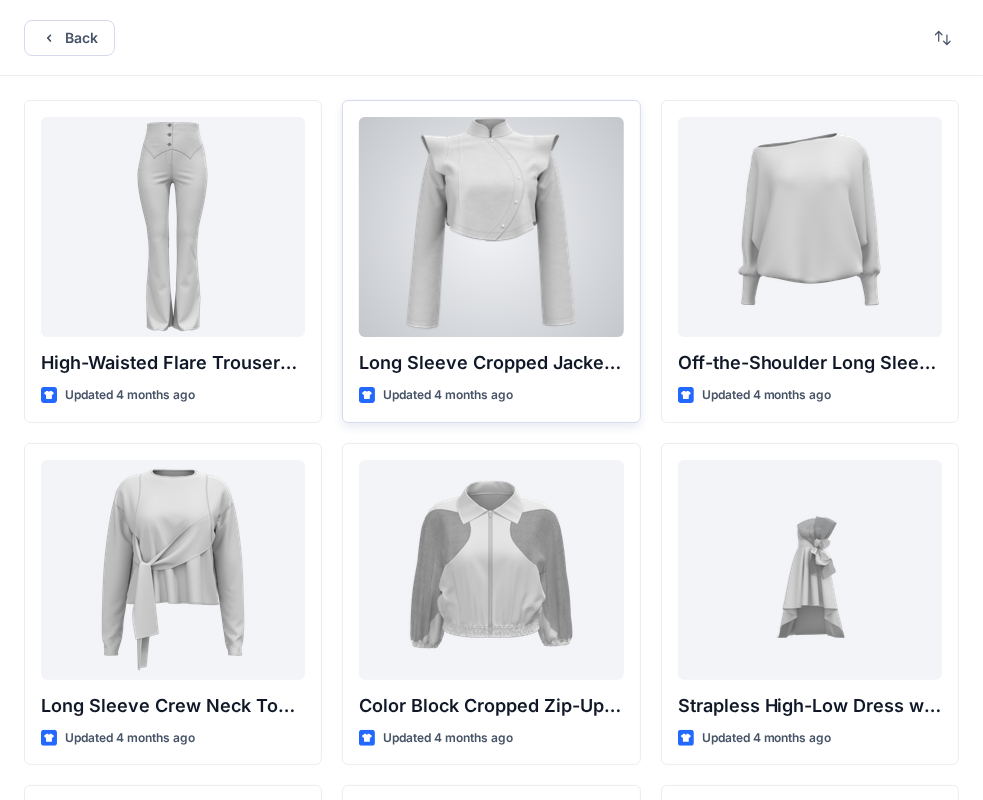 click at bounding box center [491, 227] 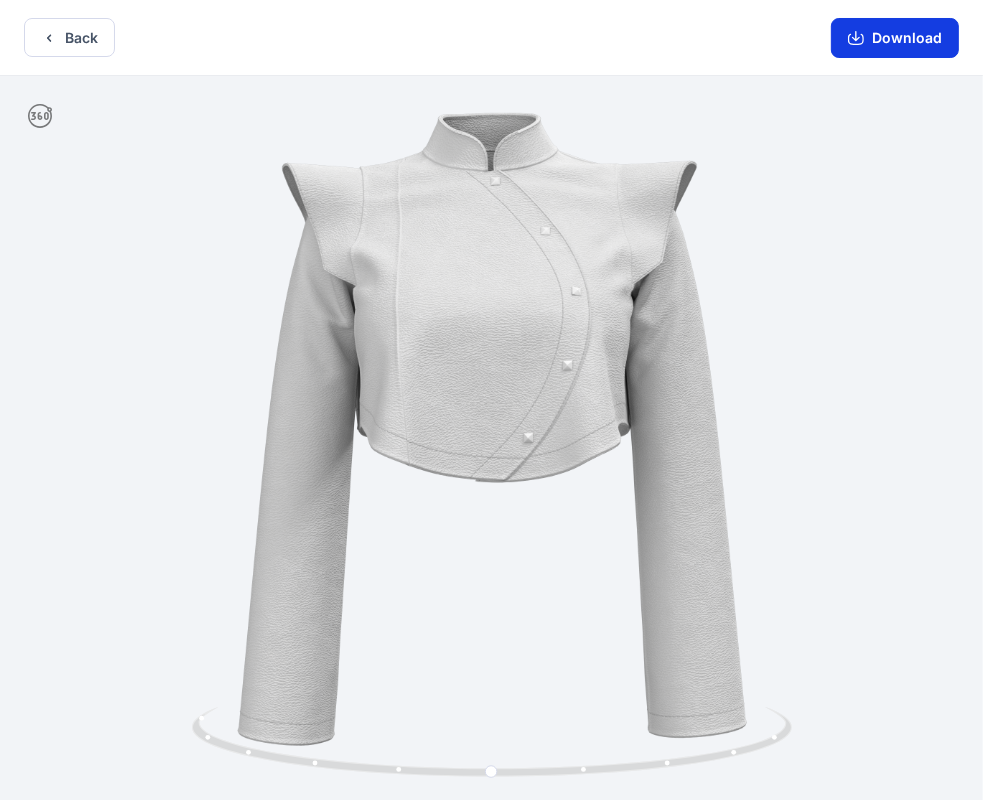 click on "Download" at bounding box center (895, 38) 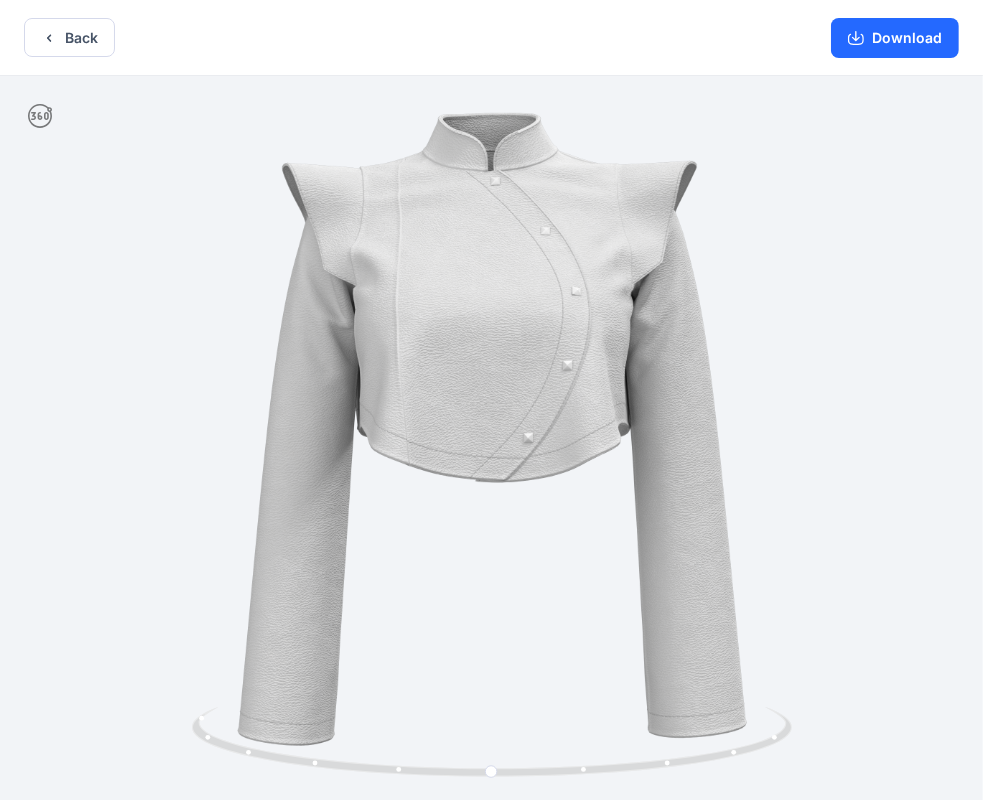 click at bounding box center (491, 440) 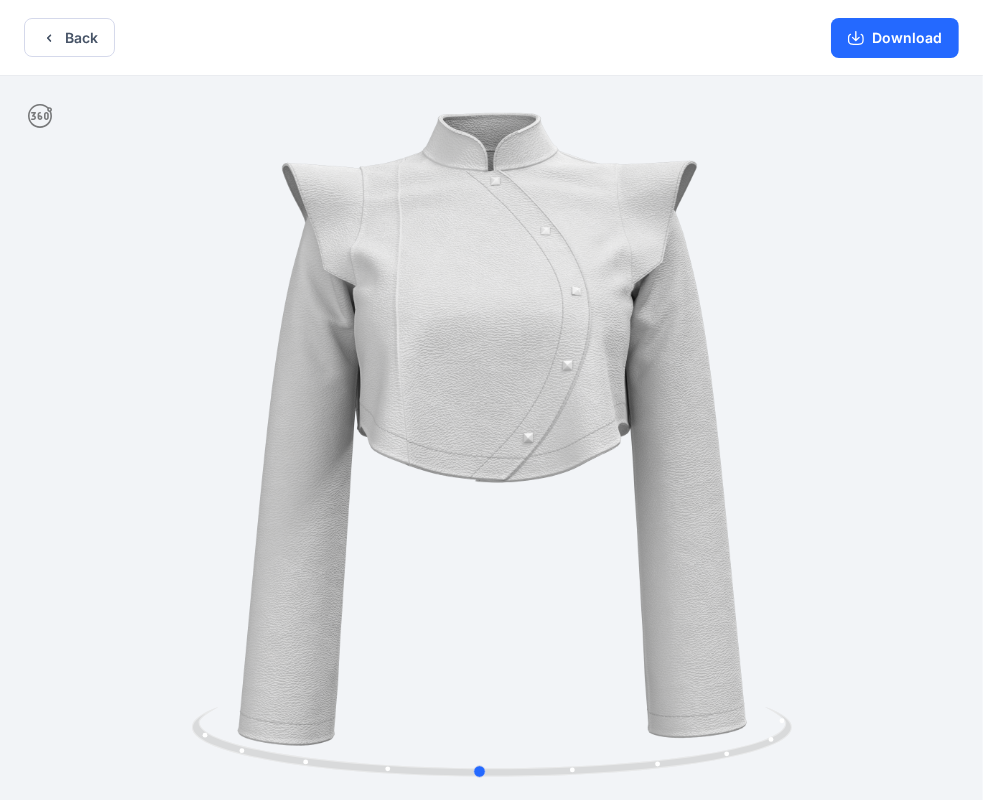 drag, startPoint x: 698, startPoint y: 499, endPoint x: 625, endPoint y: 441, distance: 93.23626 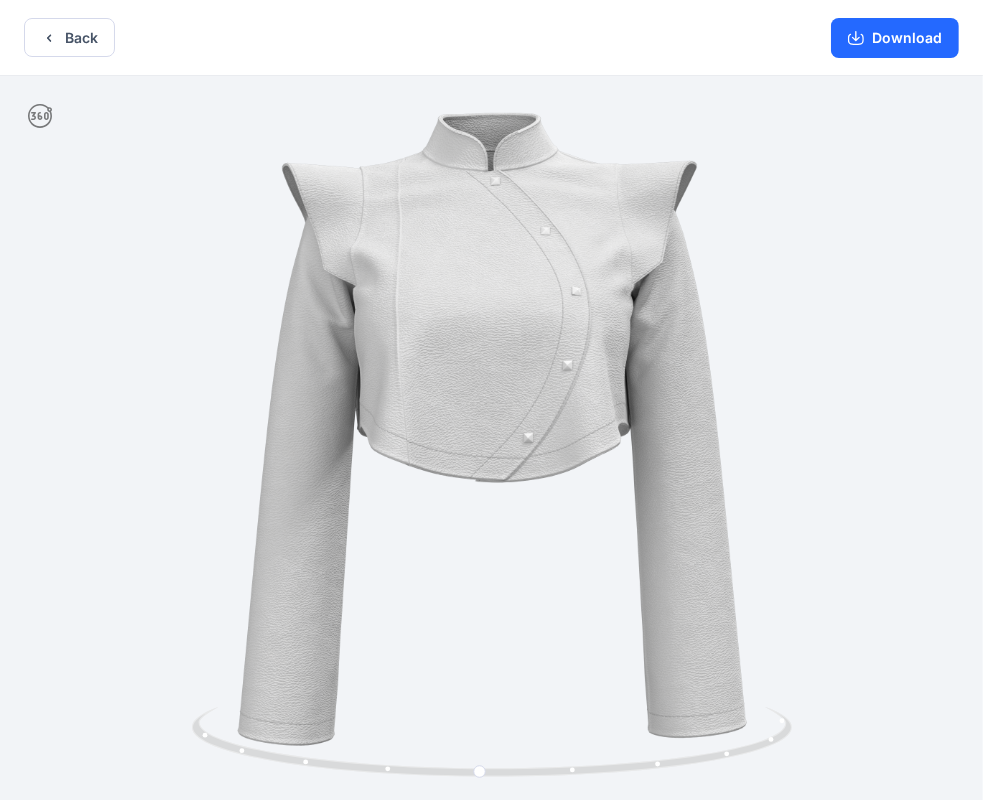 drag, startPoint x: 70, startPoint y: 30, endPoint x: 544, endPoint y: 166, distance: 493.12473 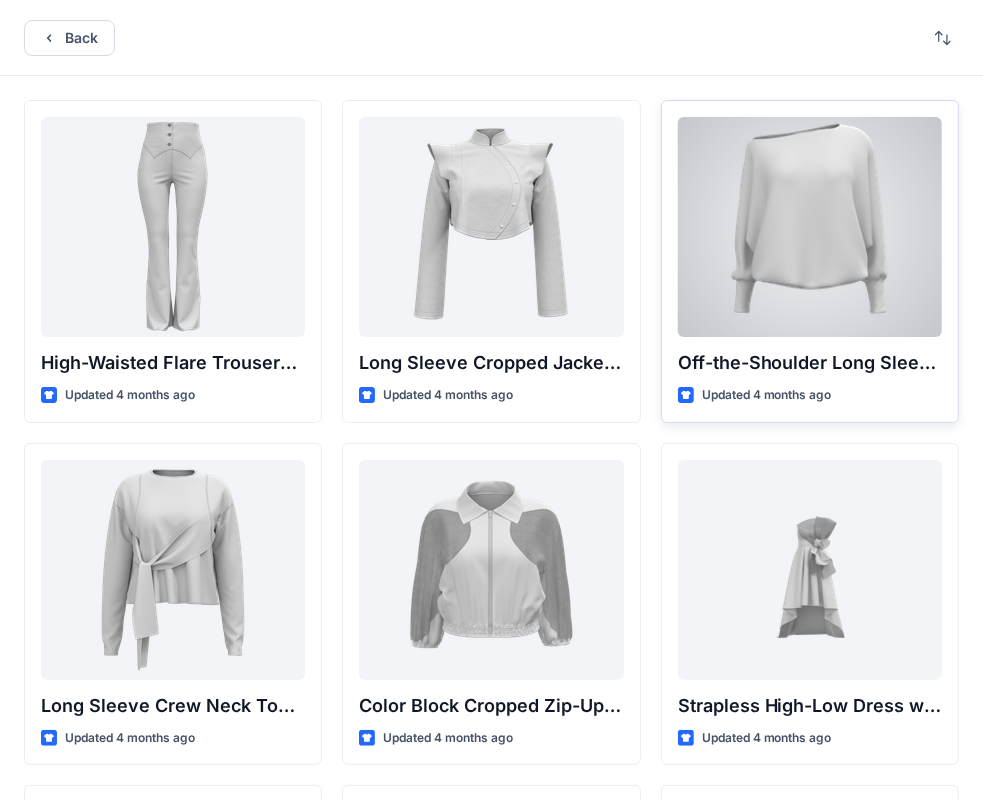 click at bounding box center [810, 227] 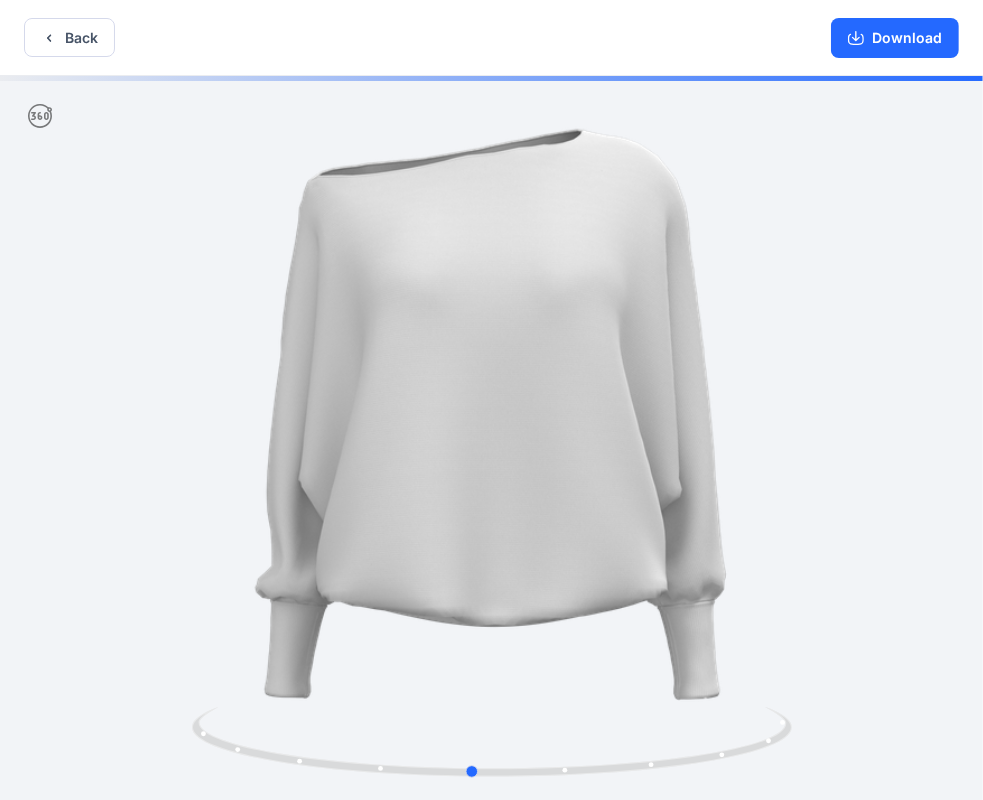 drag, startPoint x: 768, startPoint y: 369, endPoint x: 687, endPoint y: 376, distance: 81.3019 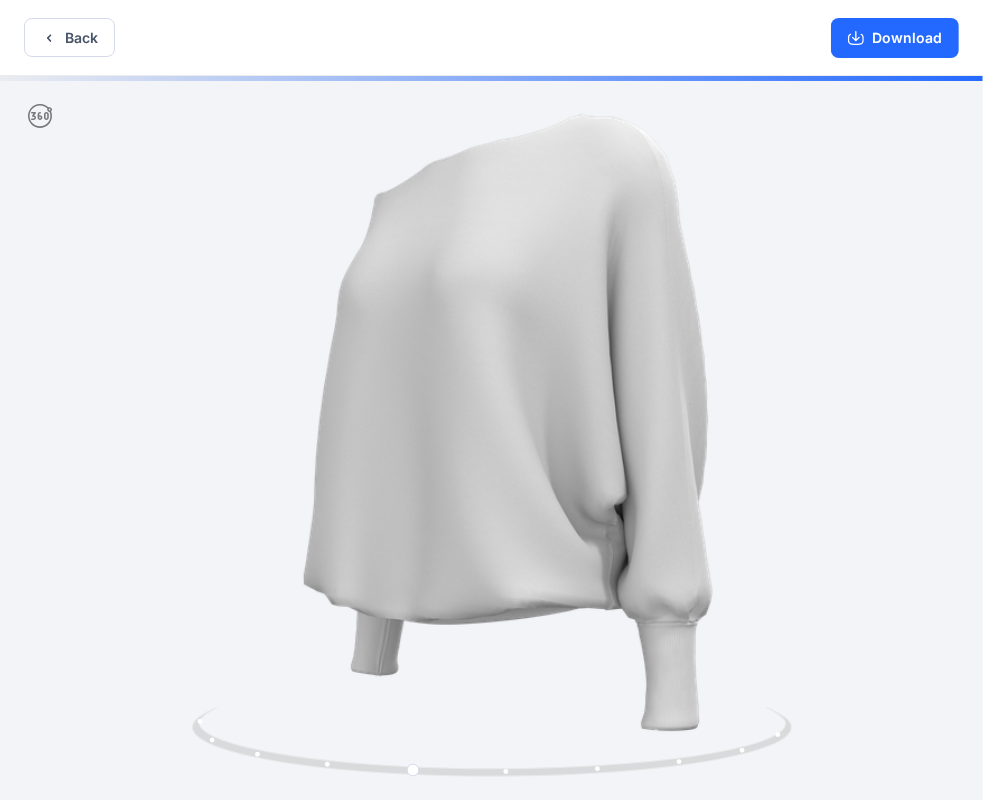 click at bounding box center (491, 440) 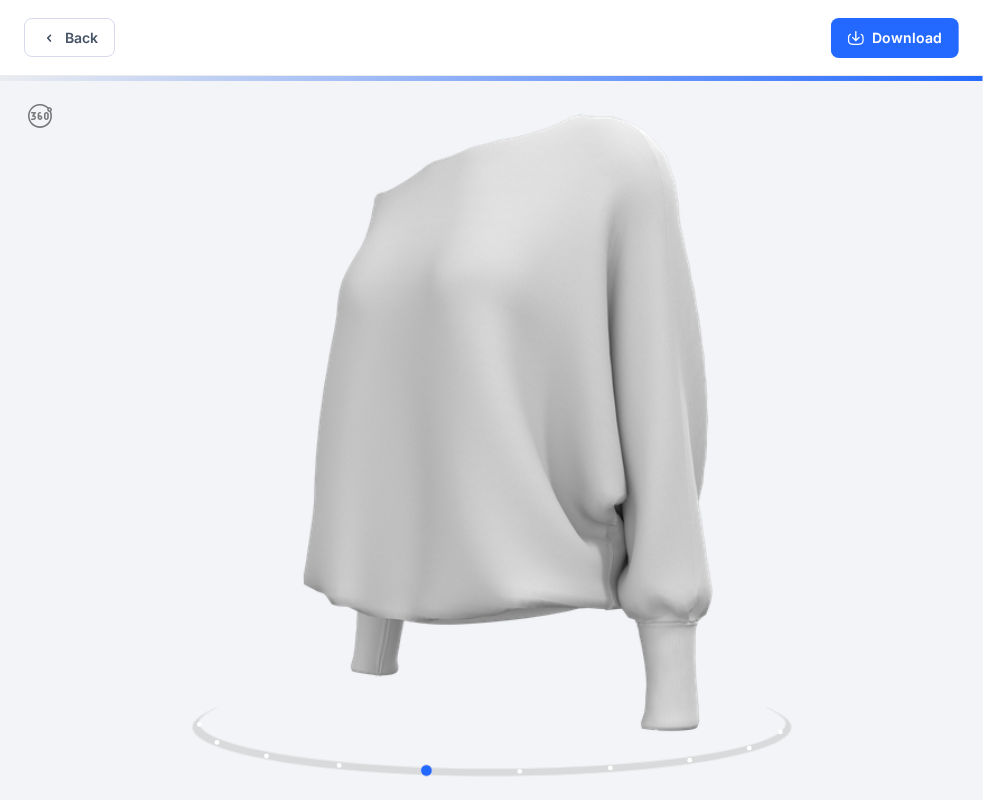 drag, startPoint x: 677, startPoint y: 383, endPoint x: 700, endPoint y: 376, distance: 24.04163 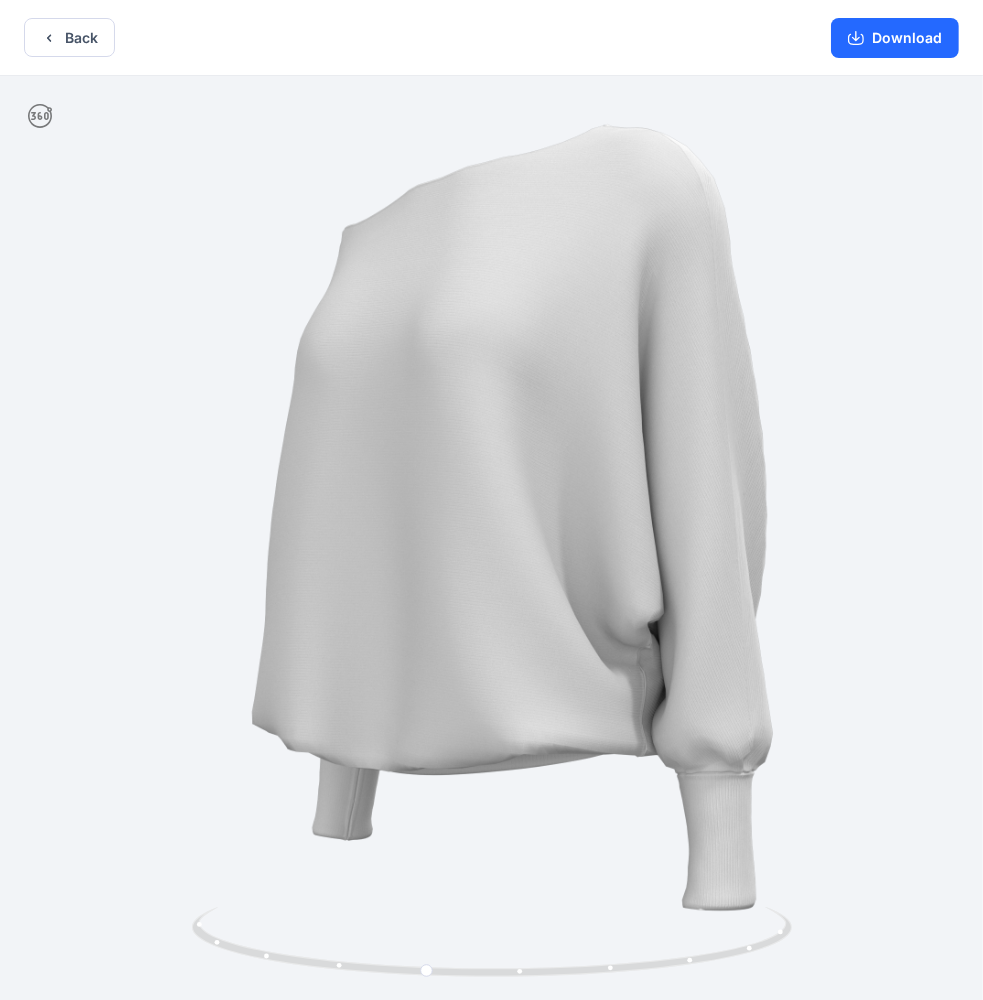 drag, startPoint x: 788, startPoint y: 161, endPoint x: 804, endPoint y: 192, distance: 34.88553 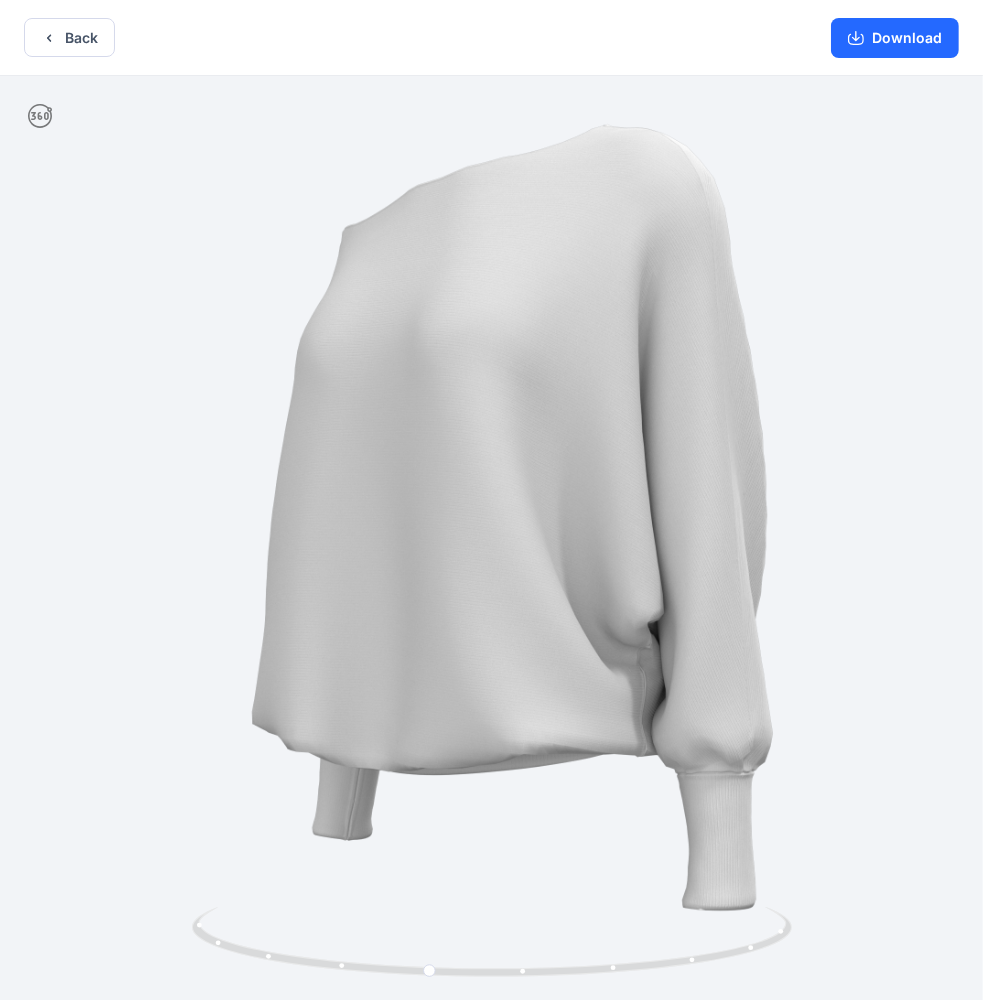 scroll, scrollTop: 4, scrollLeft: 0, axis: vertical 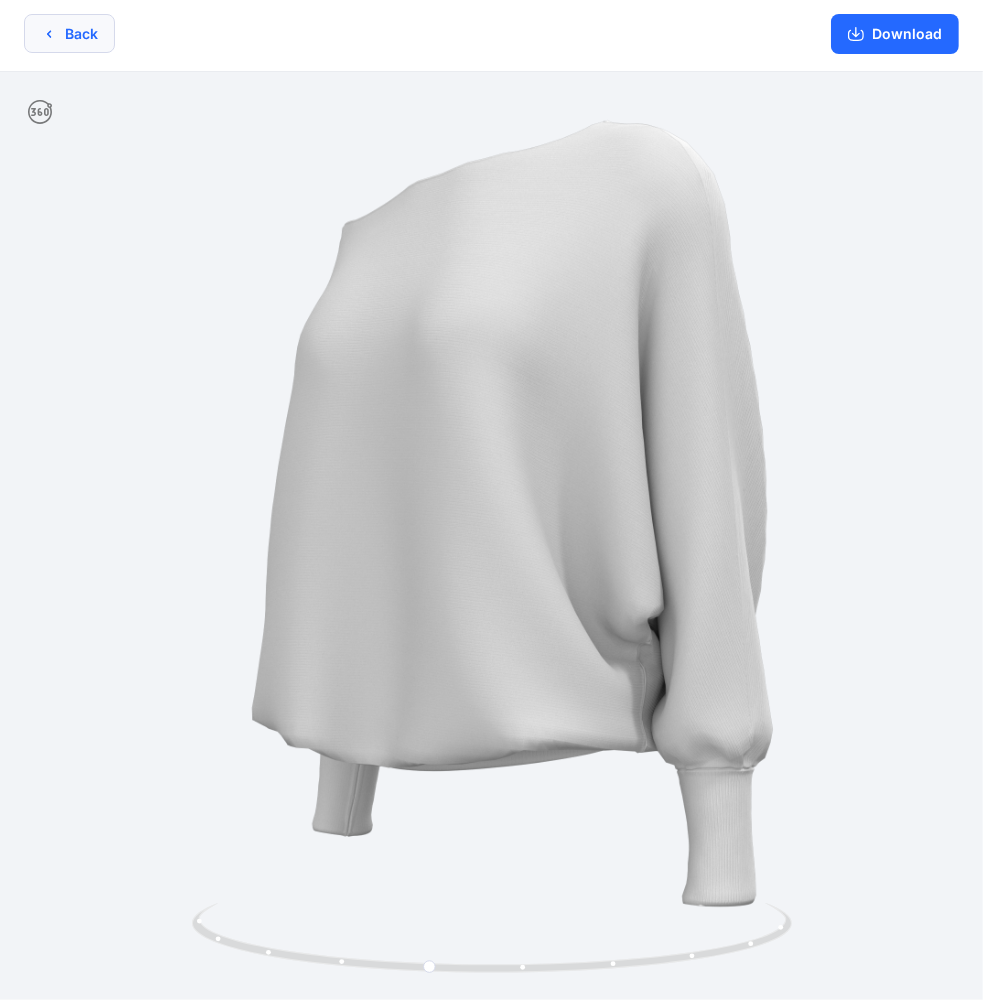 click 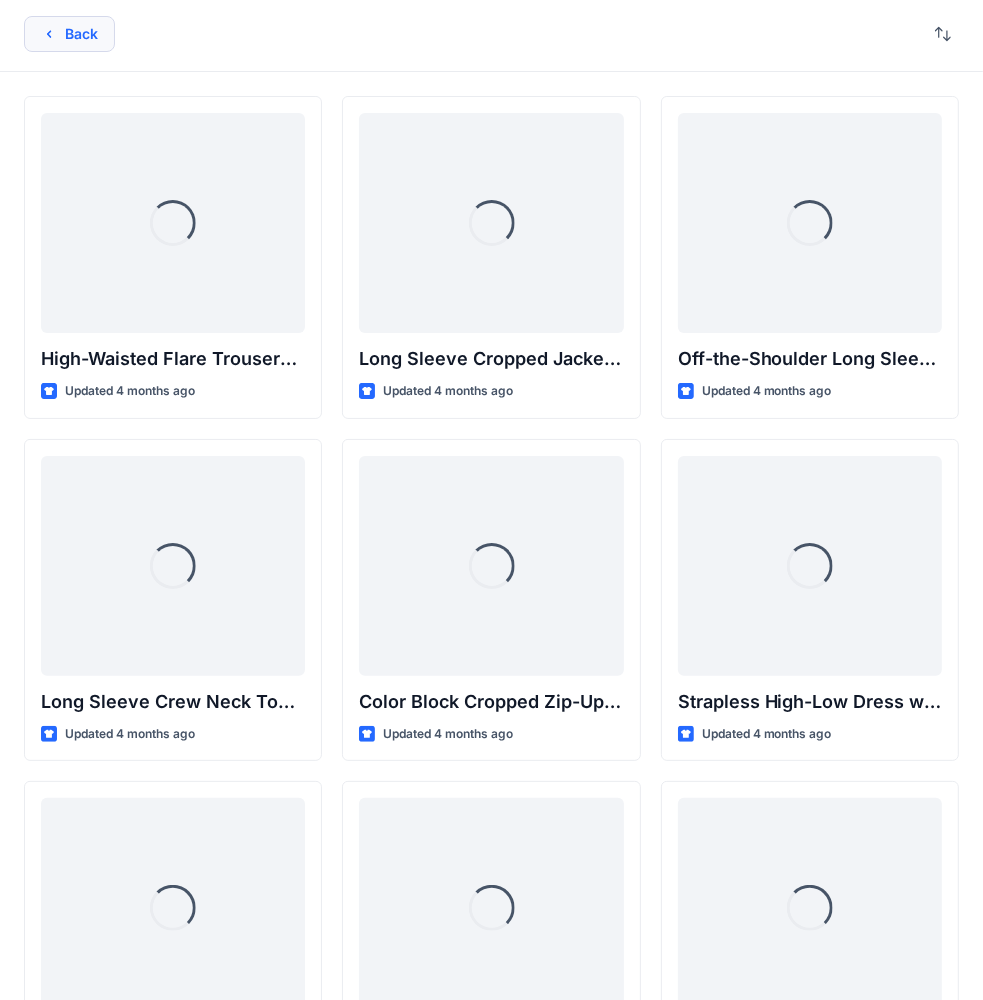 scroll, scrollTop: 0, scrollLeft: 0, axis: both 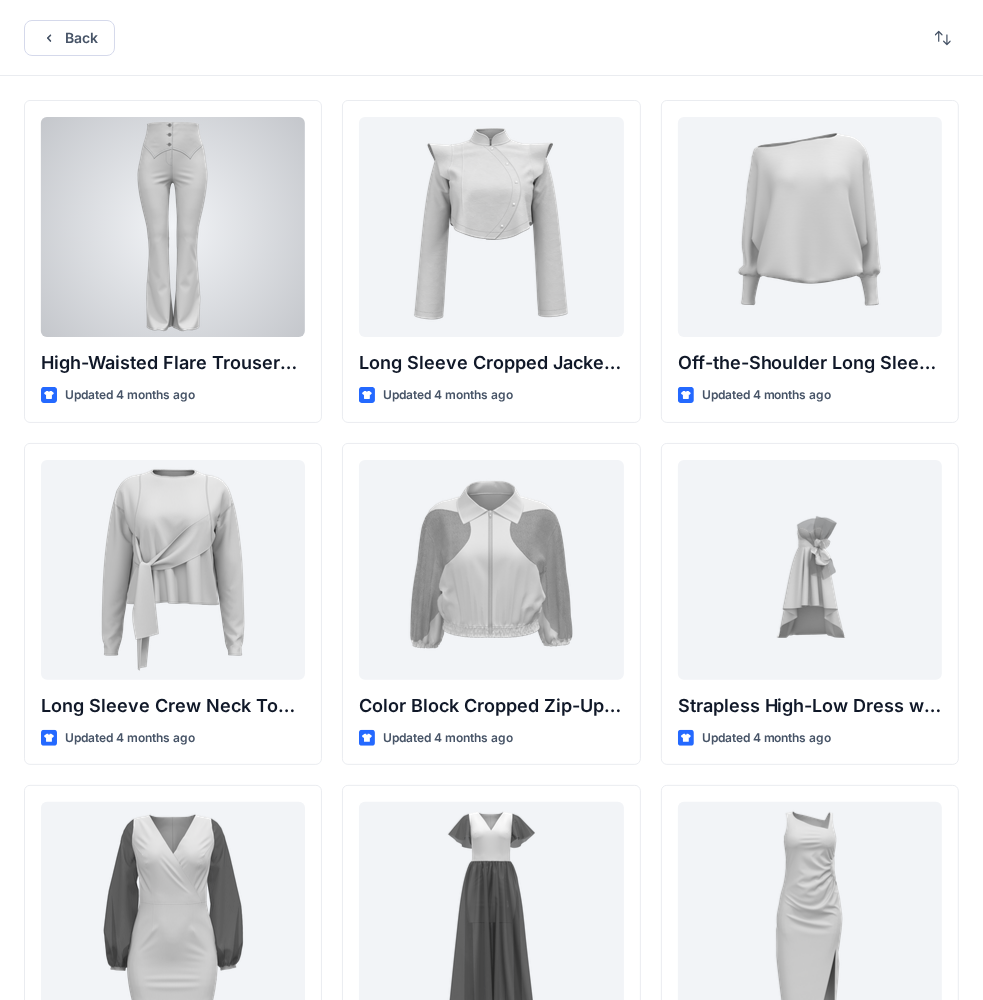 drag, startPoint x: 165, startPoint y: 248, endPoint x: 153, endPoint y: 246, distance: 12.165525 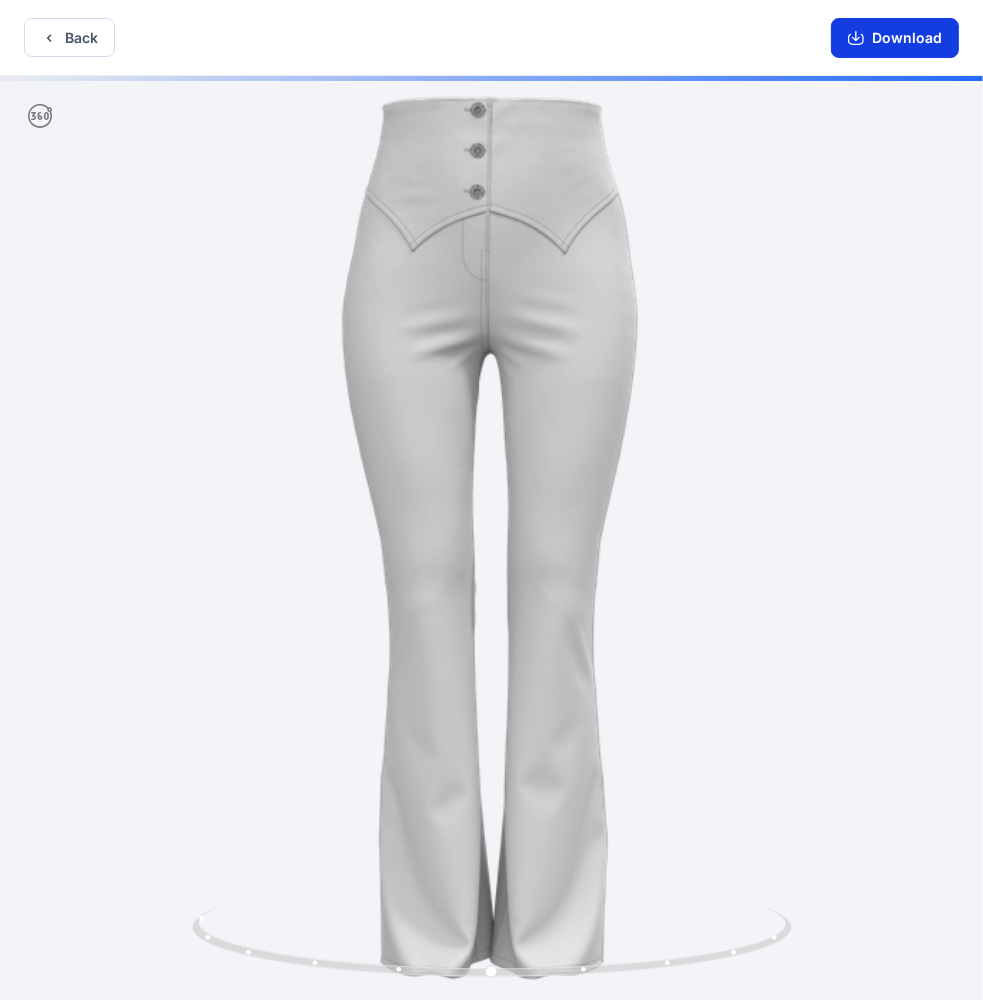 click on "Download" at bounding box center (895, 38) 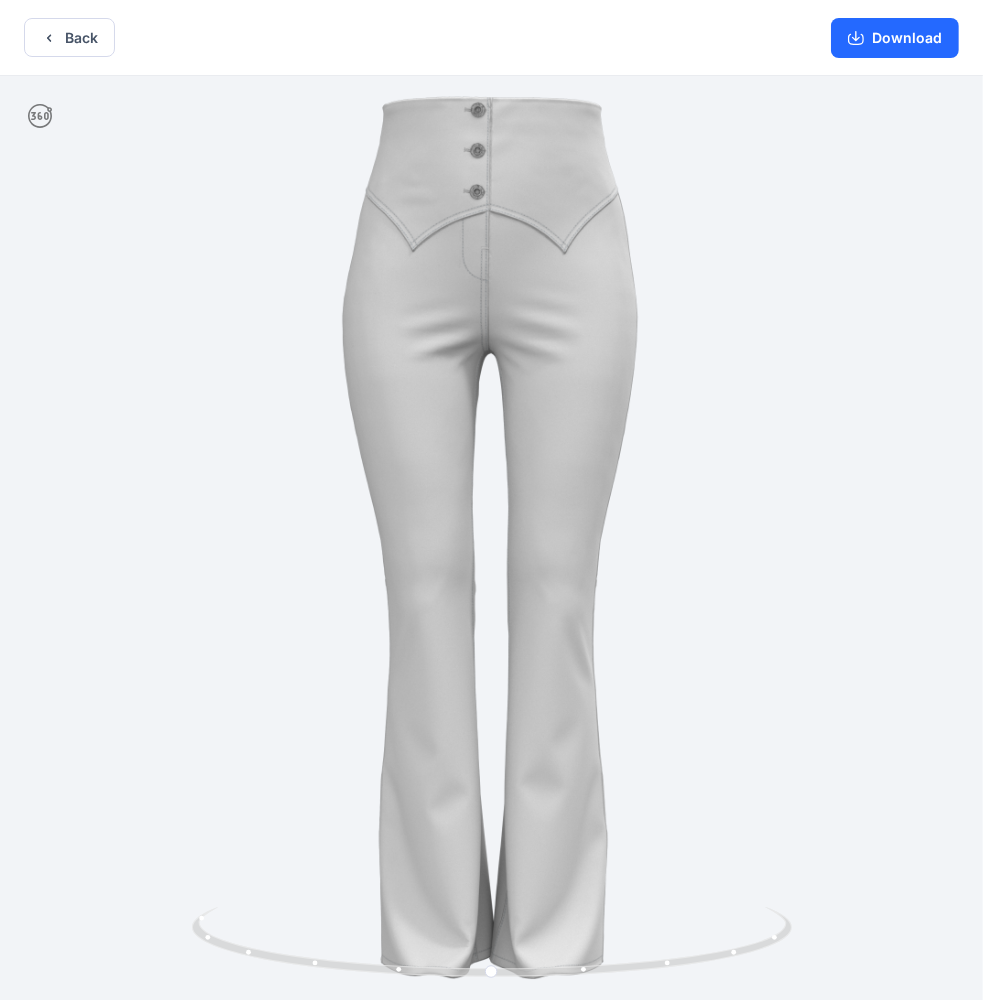 scroll, scrollTop: 4, scrollLeft: 0, axis: vertical 